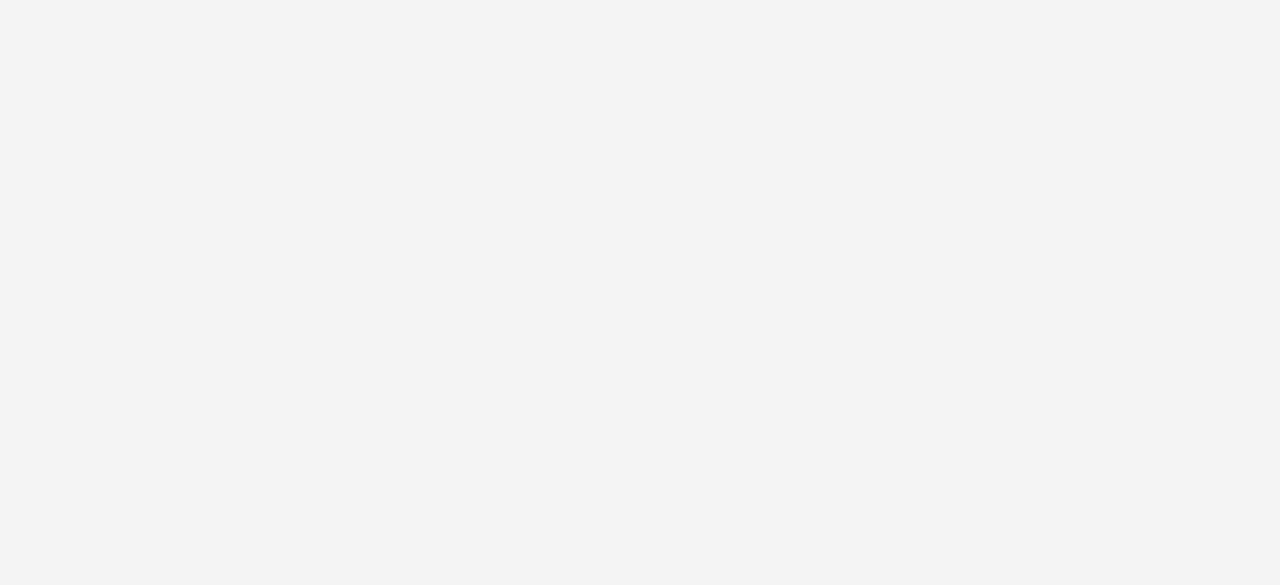 scroll, scrollTop: 0, scrollLeft: 0, axis: both 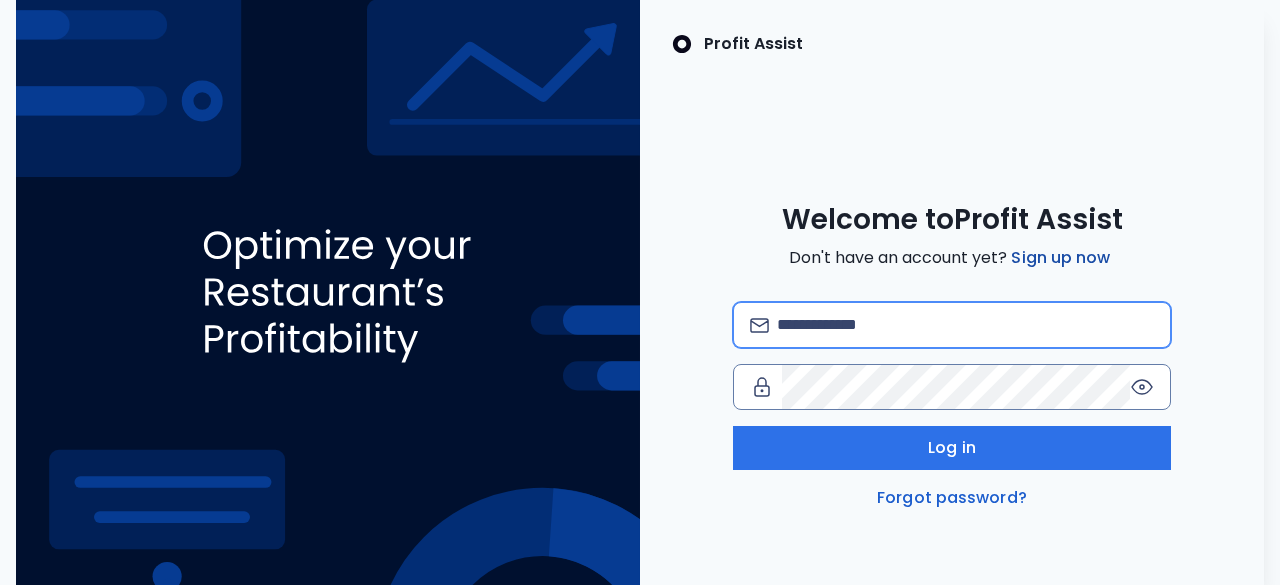 type on "**********" 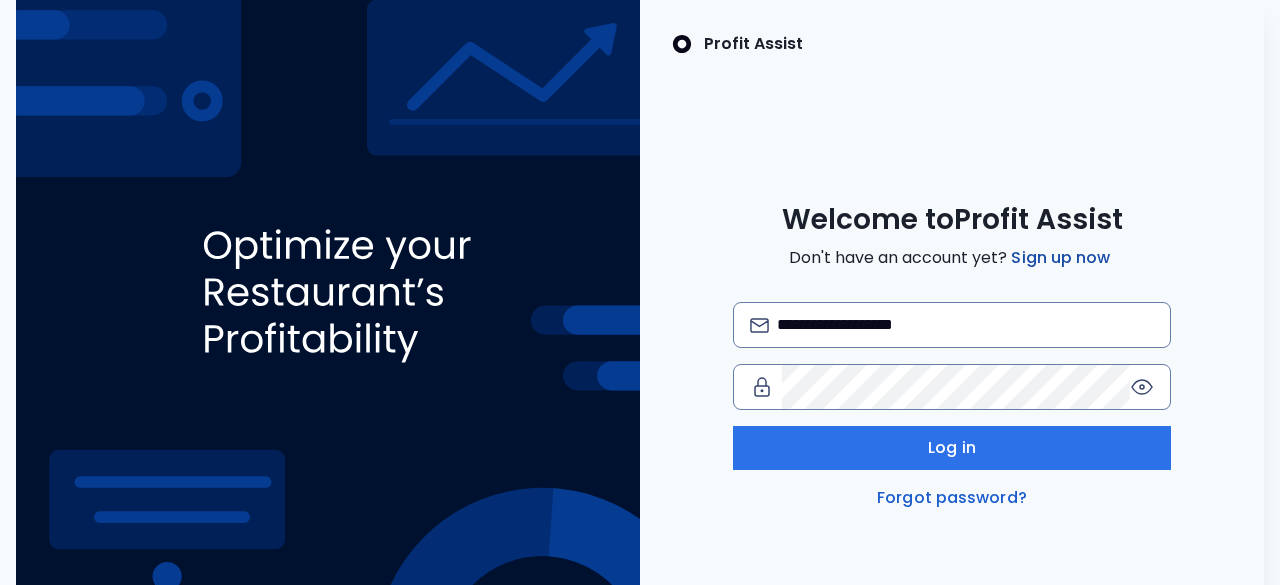 click on "Sign up now" at bounding box center [1060, 258] 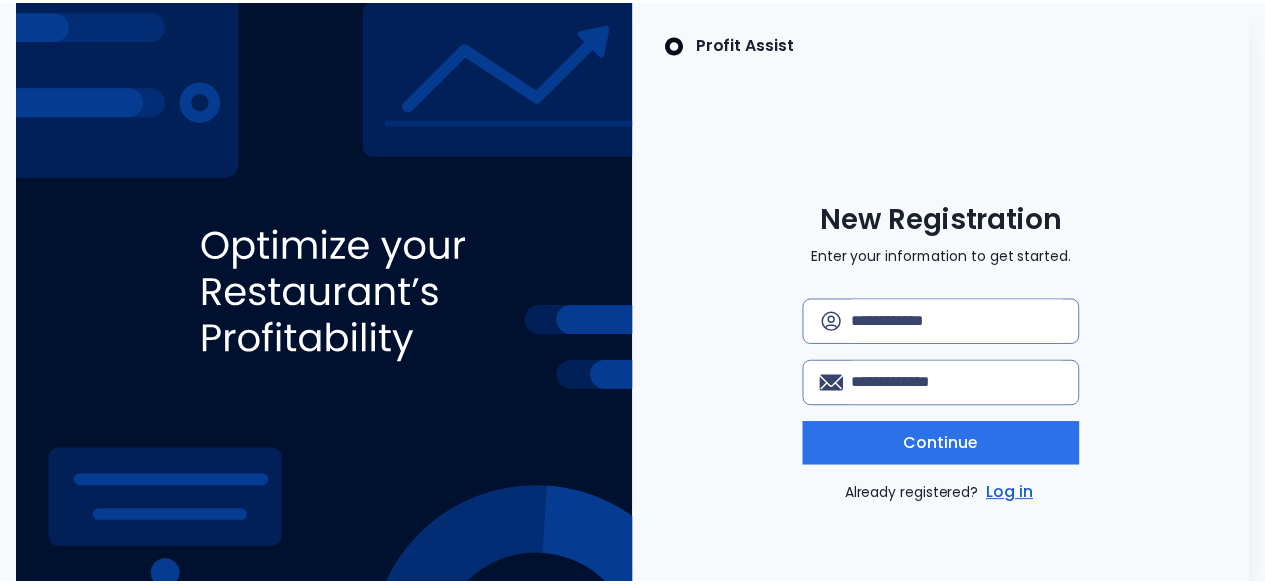 scroll, scrollTop: 0, scrollLeft: 0, axis: both 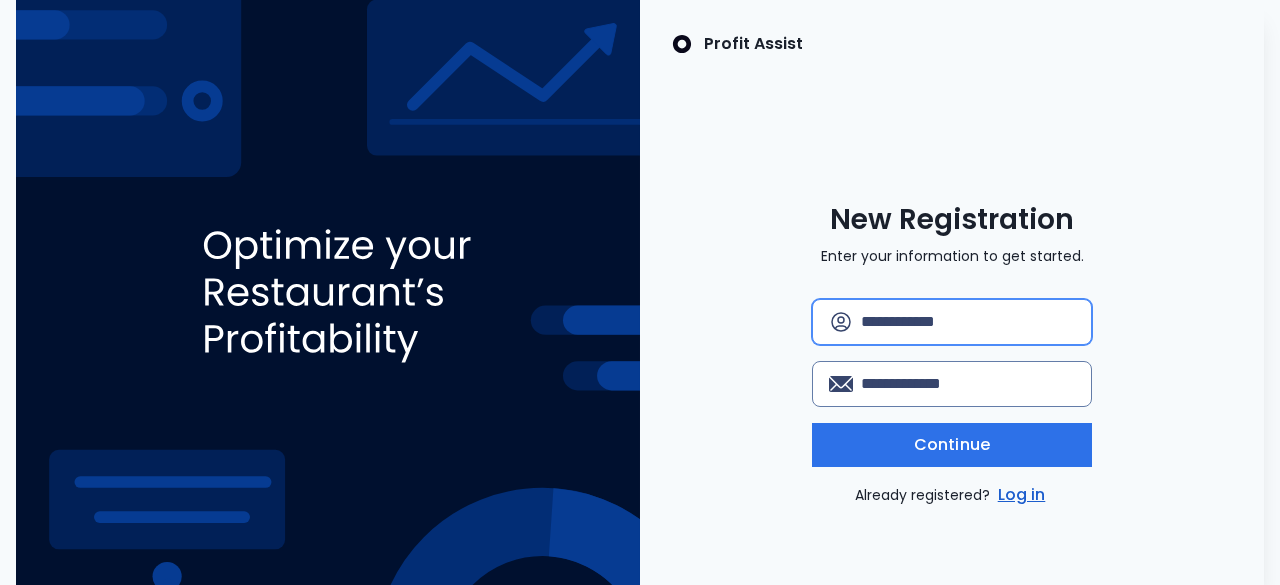 click at bounding box center [968, 322] 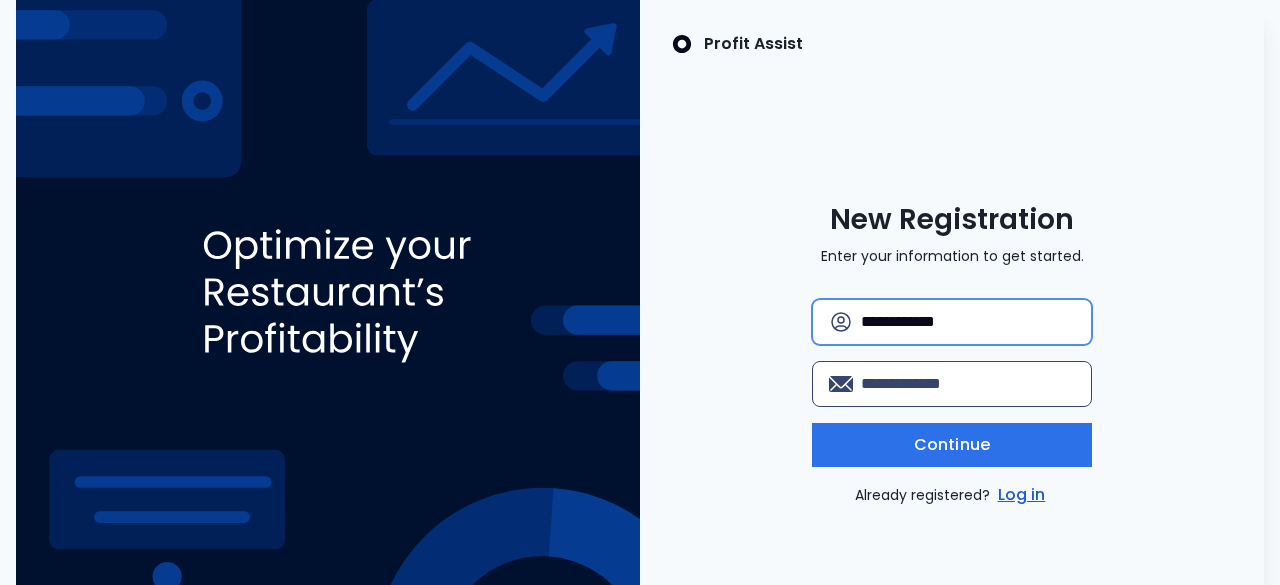type on "**********" 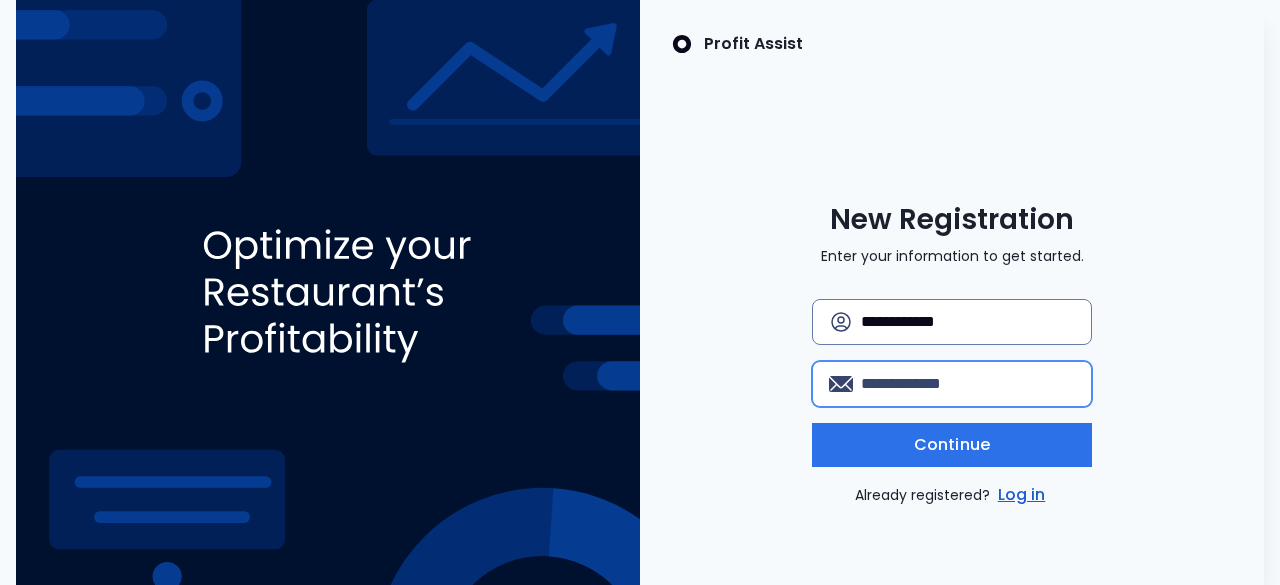 click at bounding box center [968, 384] 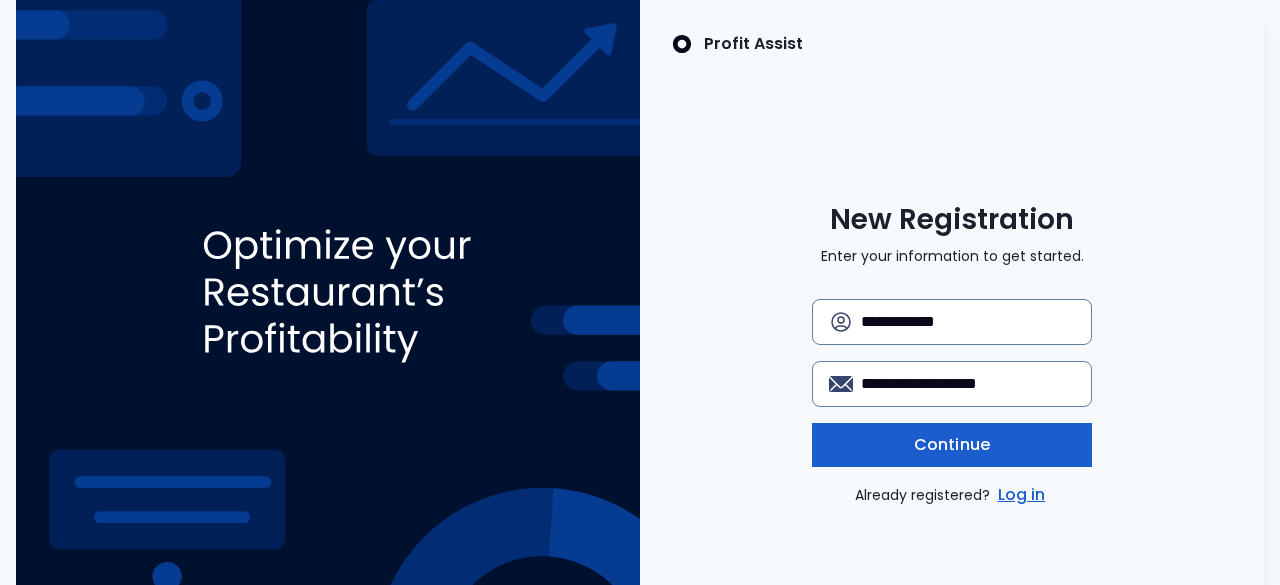 click on "Continue" at bounding box center [952, 445] 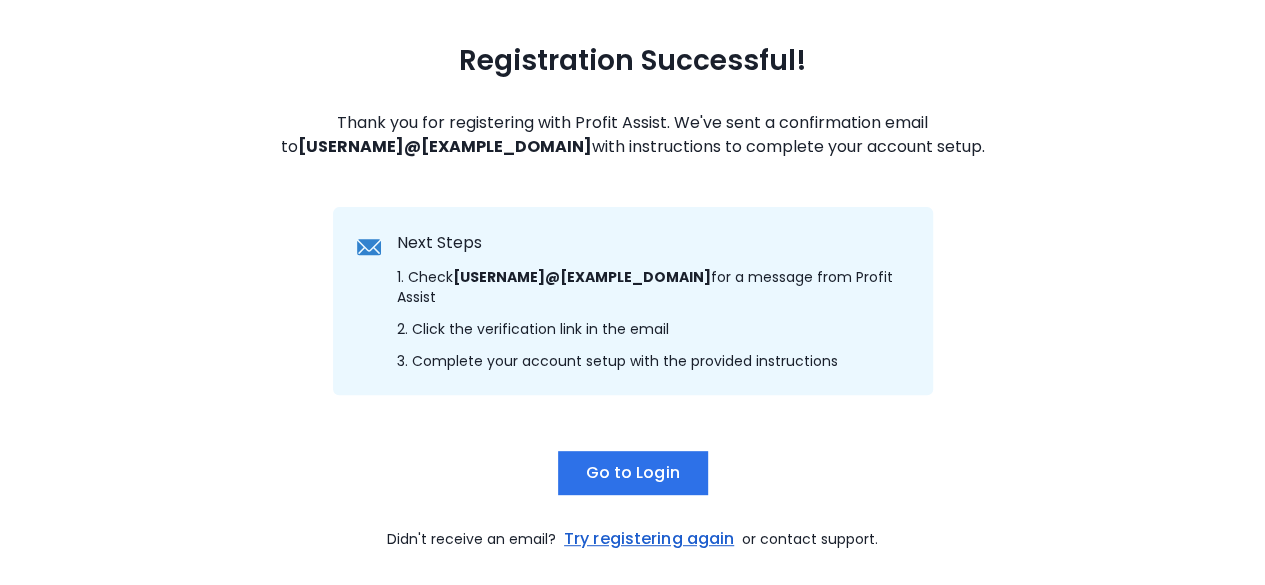 scroll, scrollTop: 260, scrollLeft: 0, axis: vertical 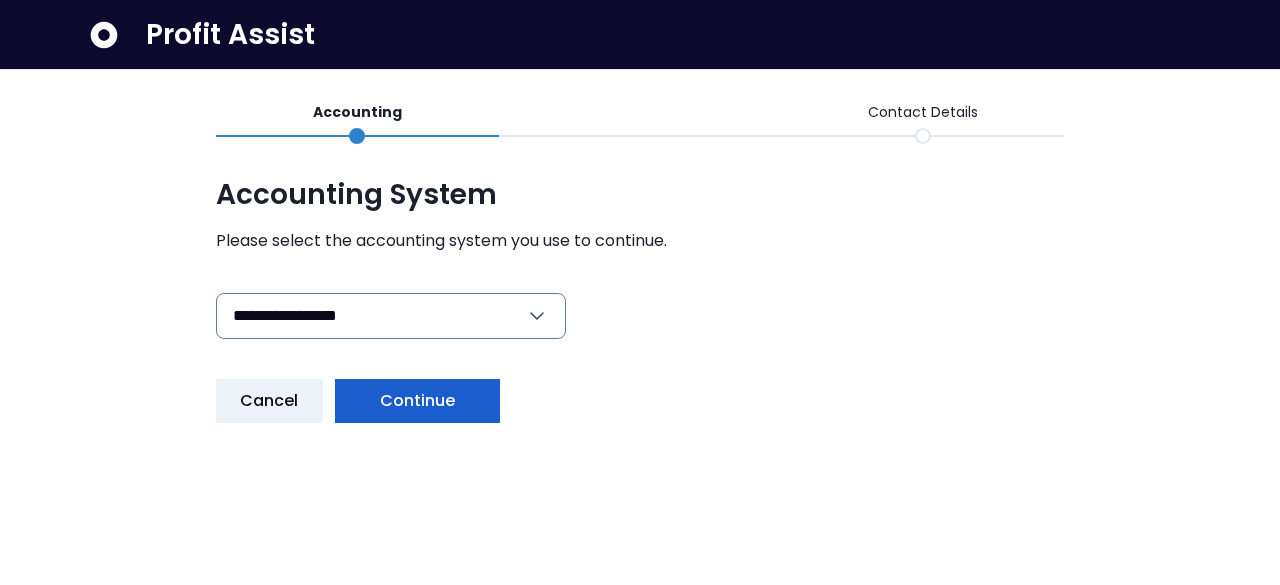 click on "Continue" at bounding box center [418, 401] 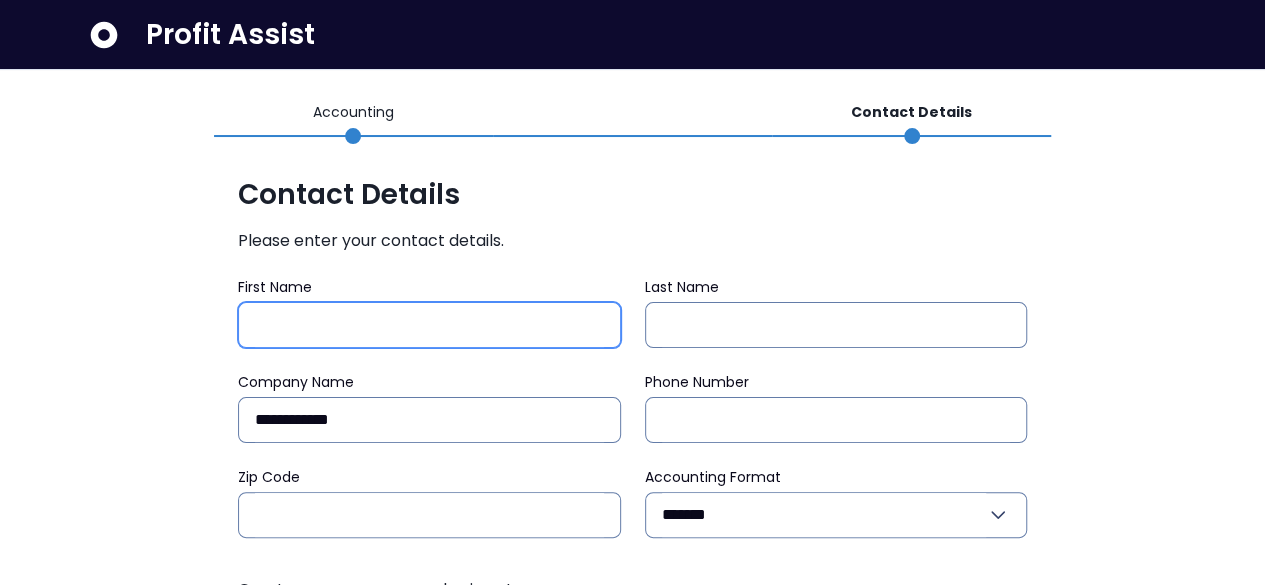 click on "First Name" at bounding box center [429, 325] 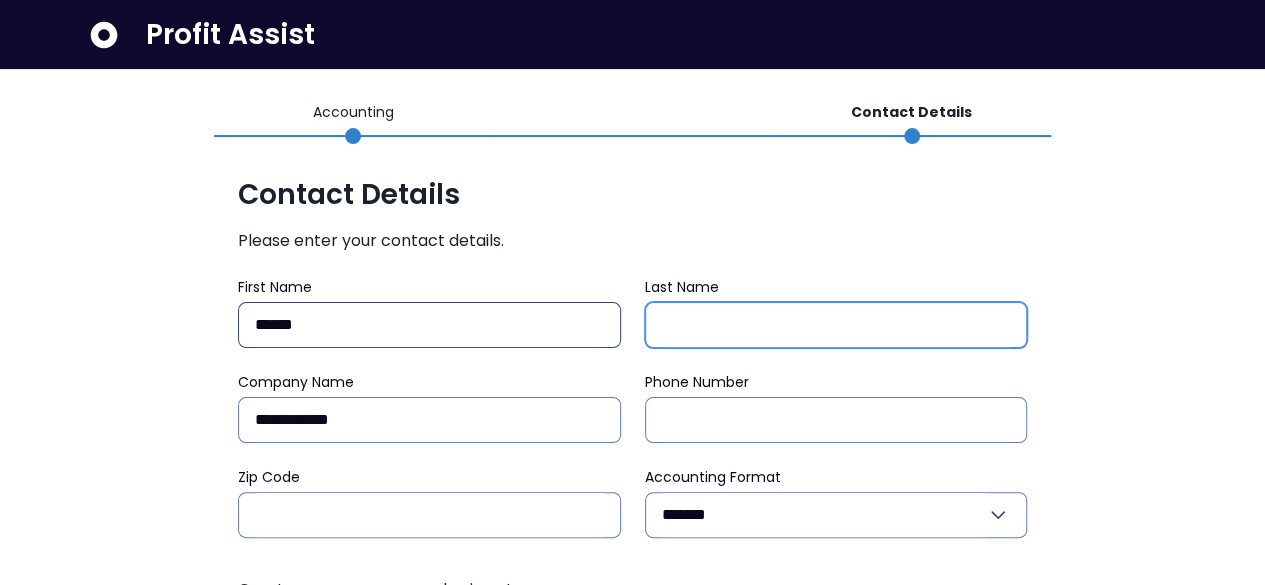 type on "********" 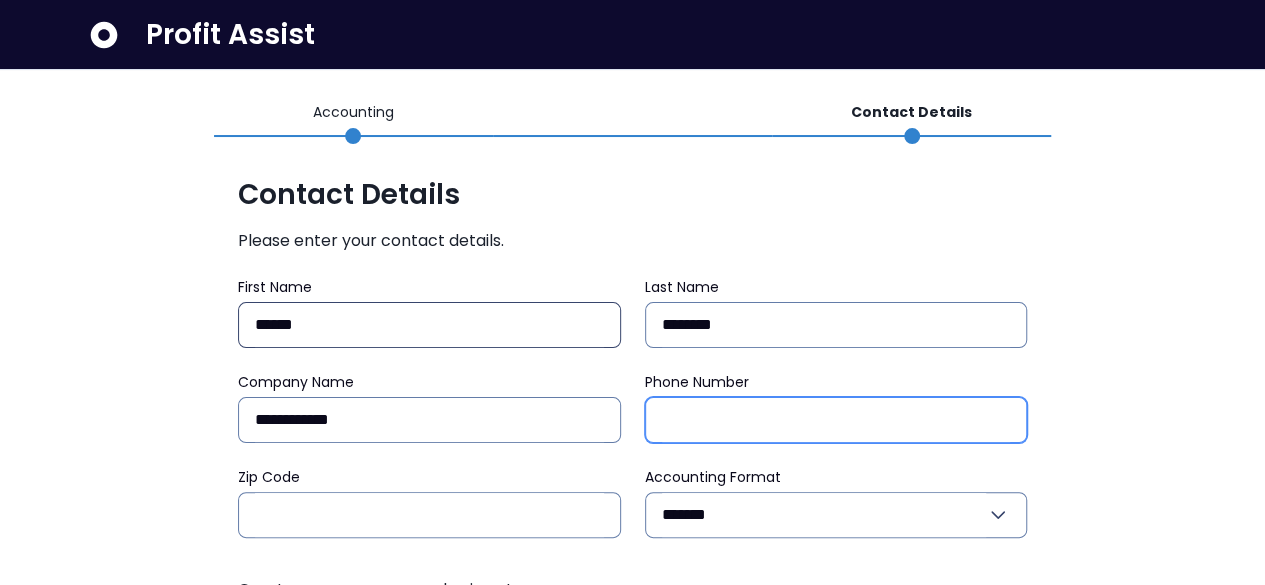 type on "**********" 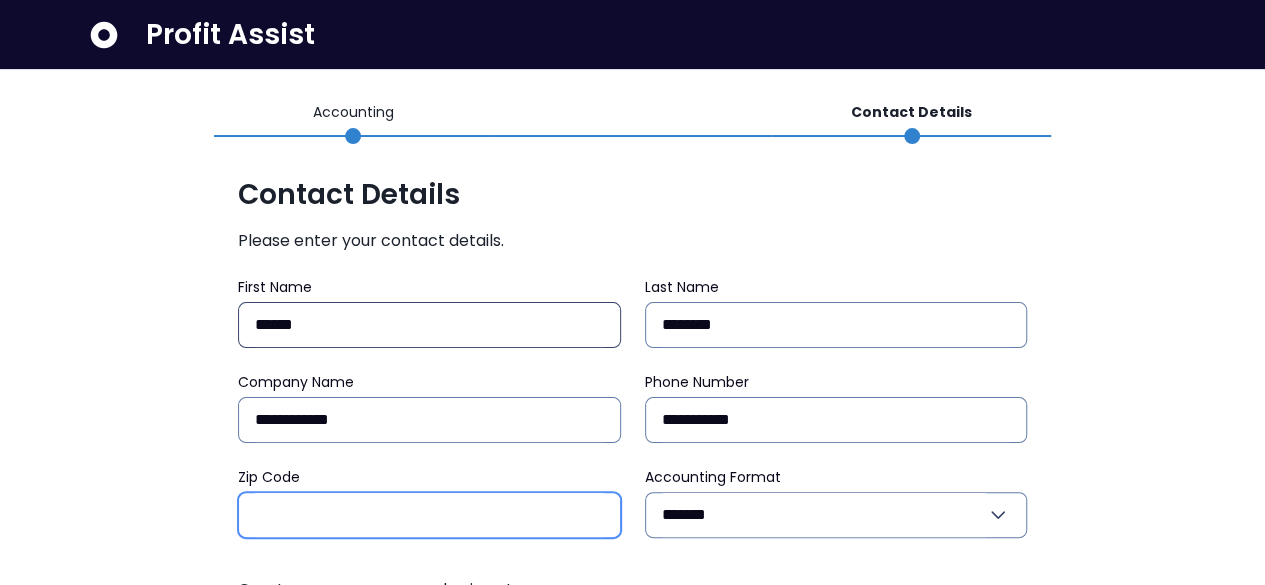 type on "*****" 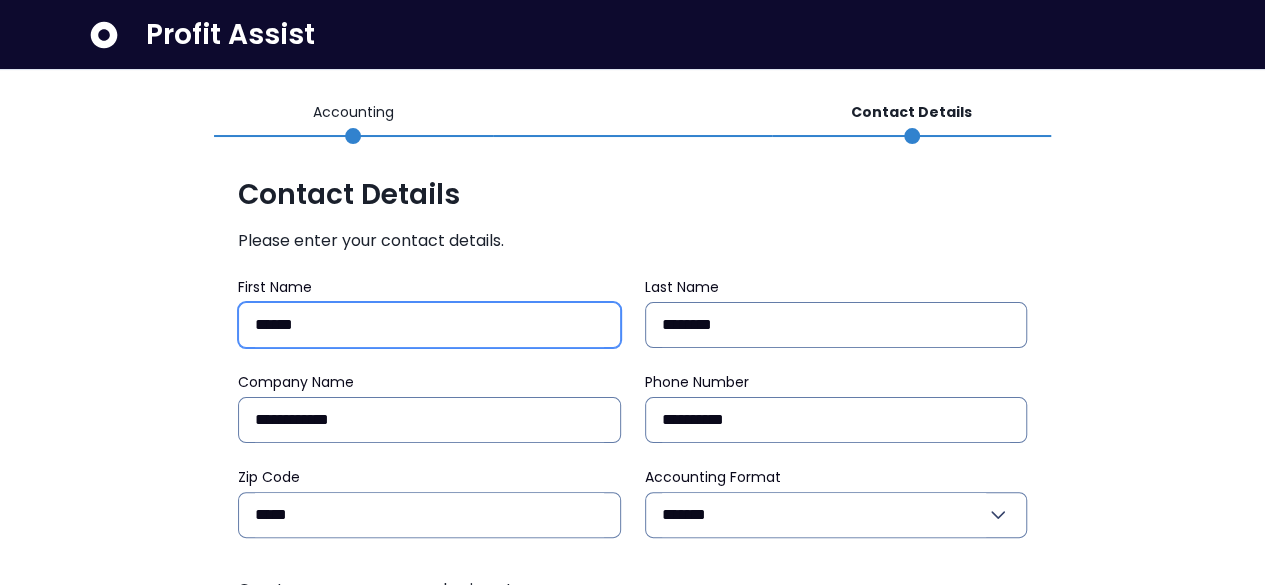 scroll, scrollTop: 240, scrollLeft: 0, axis: vertical 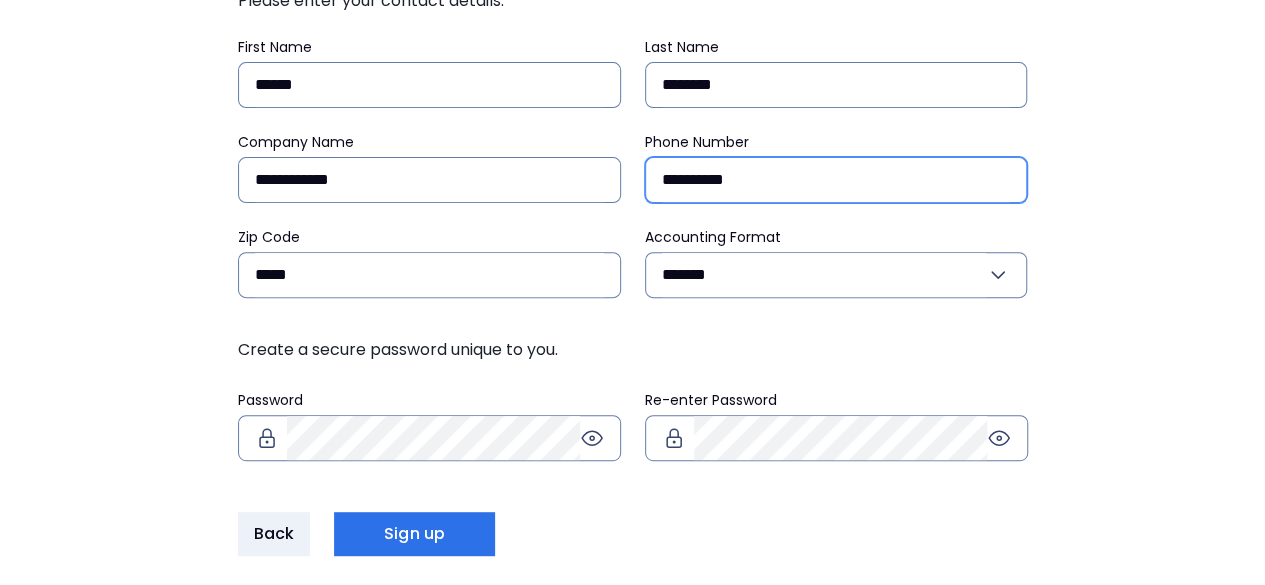 drag, startPoint x: 774, startPoint y: 176, endPoint x: 556, endPoint y: 150, distance: 219.54498 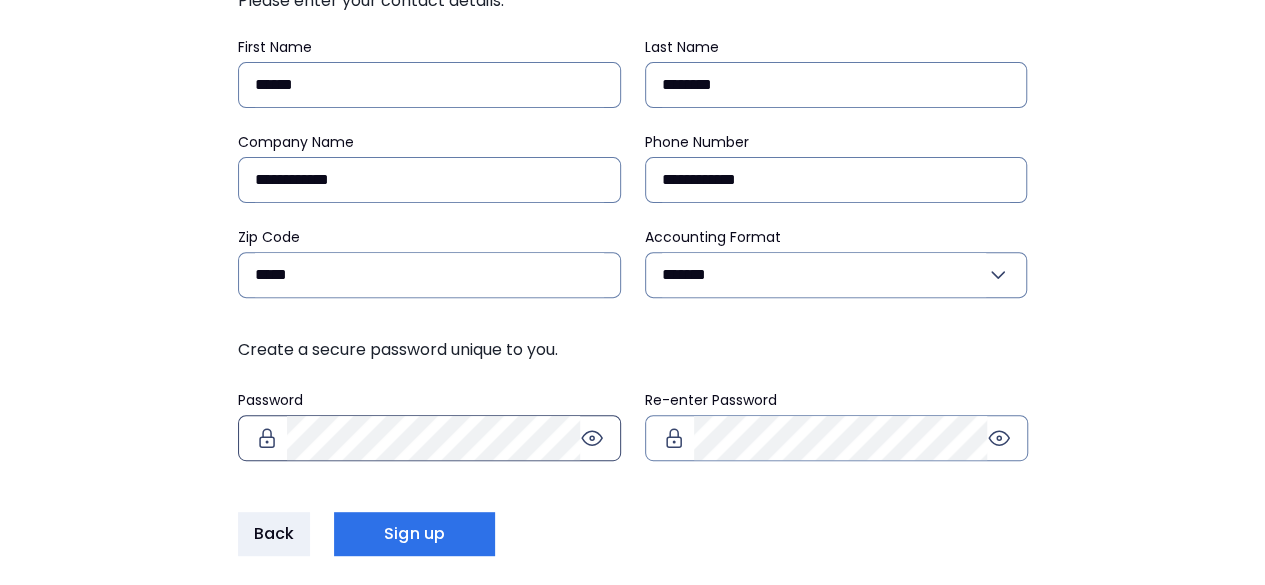 click at bounding box center [592, 438] 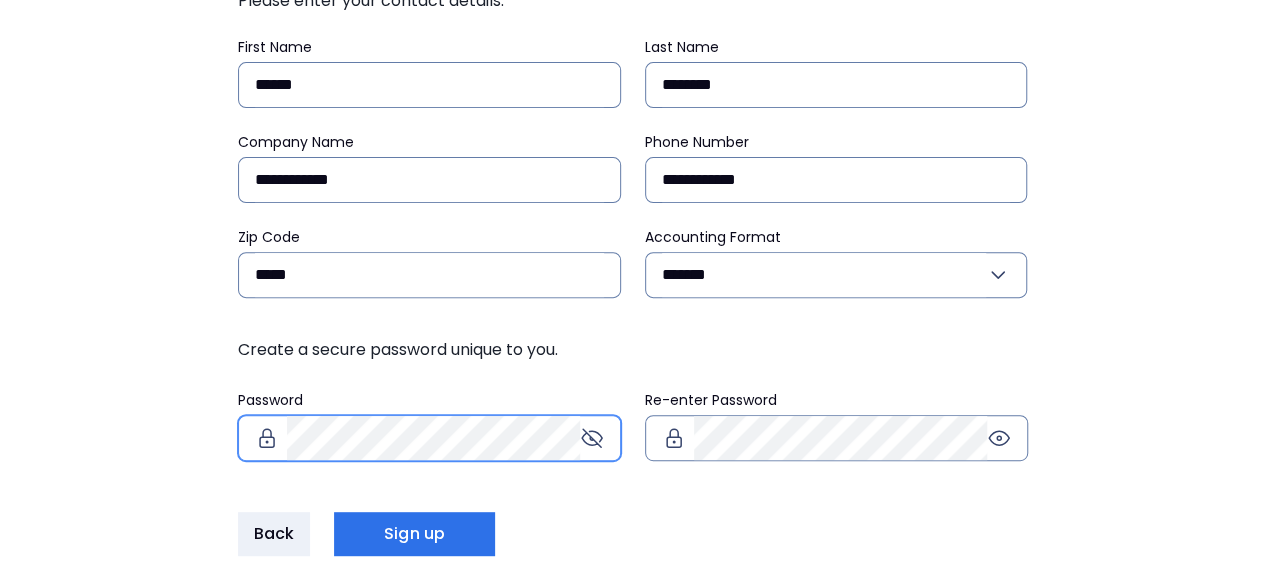 click on "Accounting Contact Details Contact Details Please enter your contact details. First Name [FIRST] Last Name [LAST] Company Name [COMPANY] Phone Number [PHONE] Zip Code [POSTAL_CODE] Accounting Format [ACCOUNTING_FORMAT] Create a secure password unique to you. Password Re-enter Password Back Sign up" at bounding box center (633, 225) 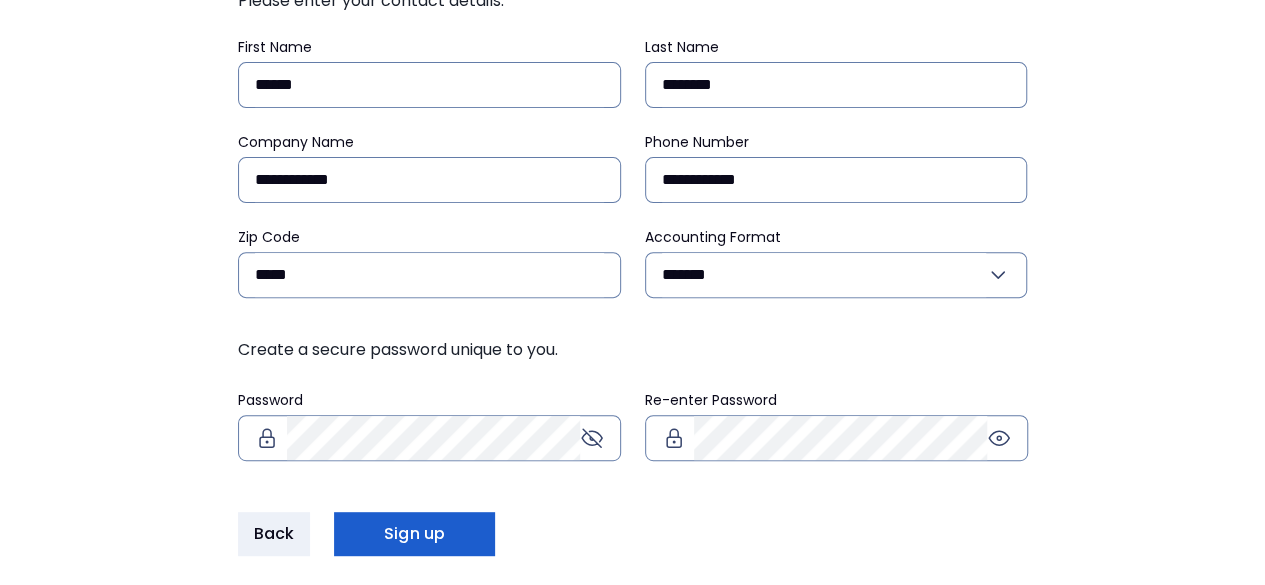 click on "Sign up" at bounding box center [414, 534] 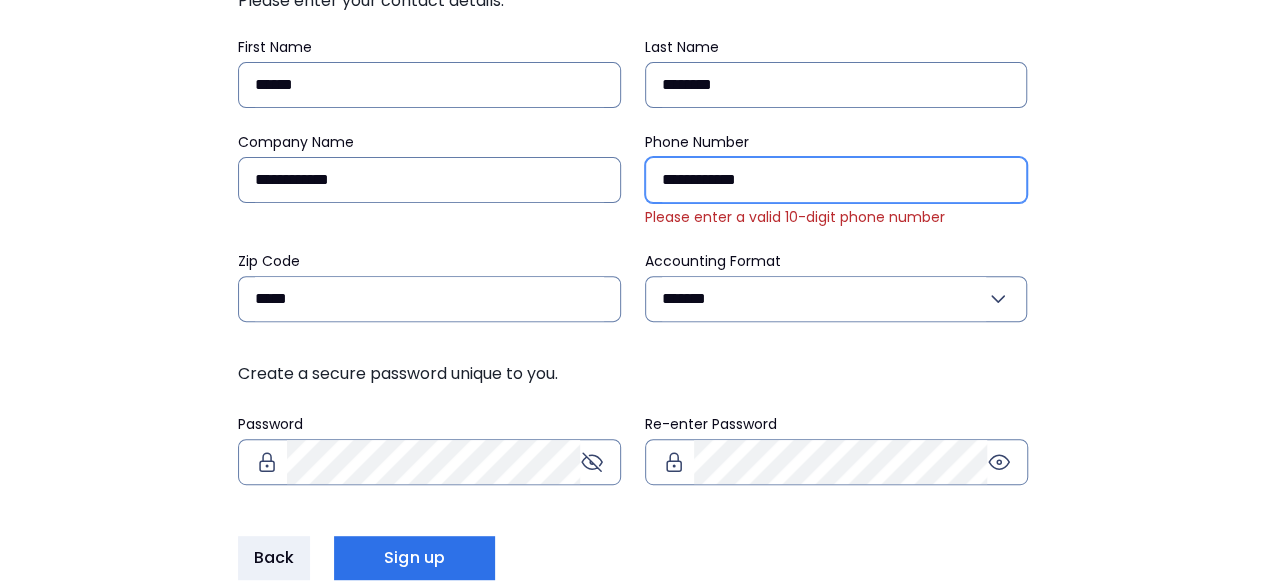 click on "**********" at bounding box center [836, 180] 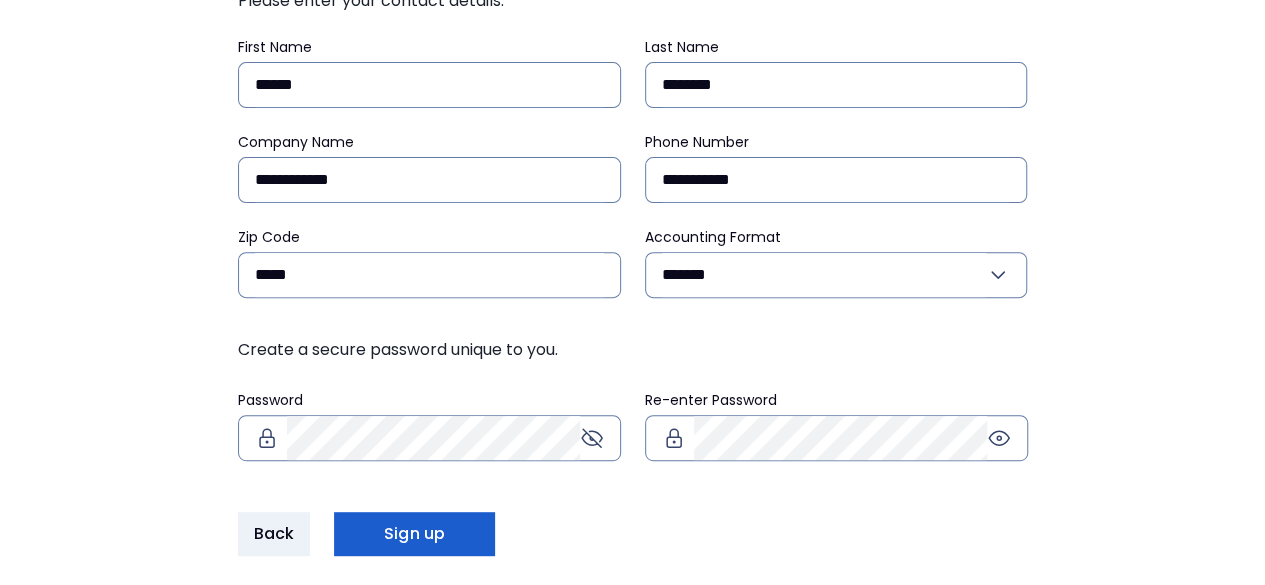 click on "Sign up" at bounding box center [414, 534] 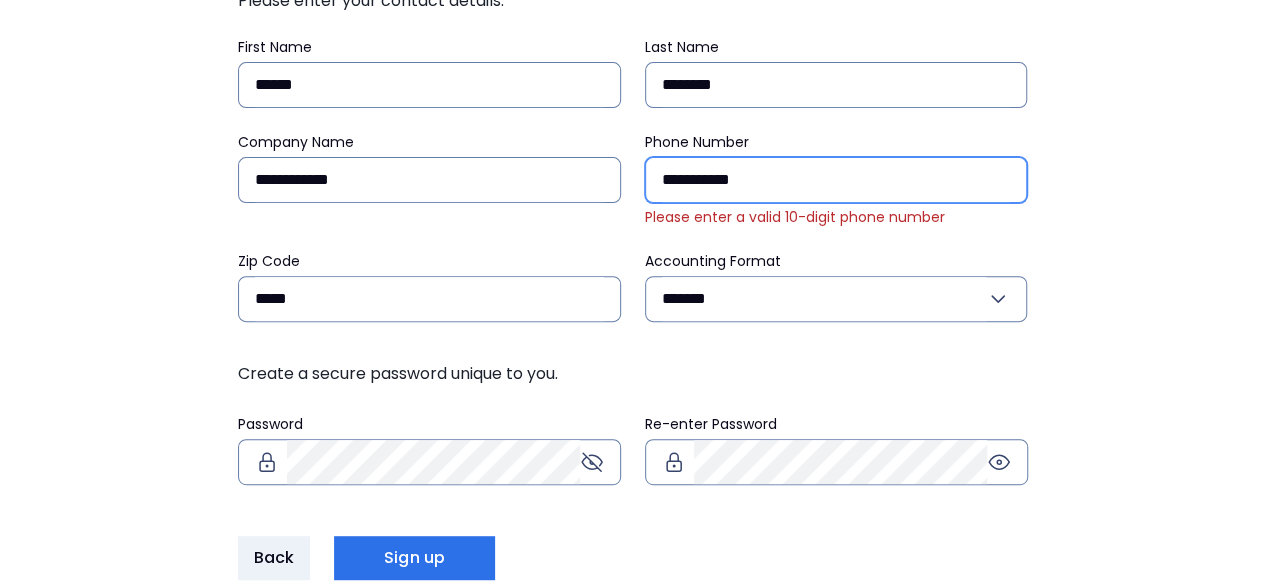 click on "**********" at bounding box center (836, 180) 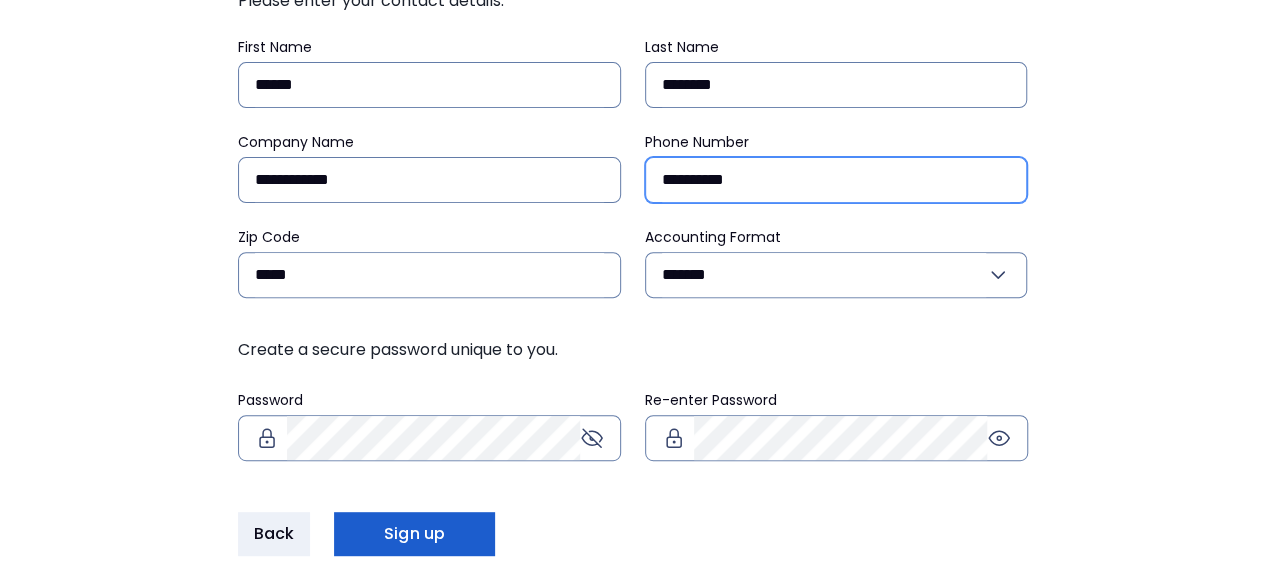 type on "**********" 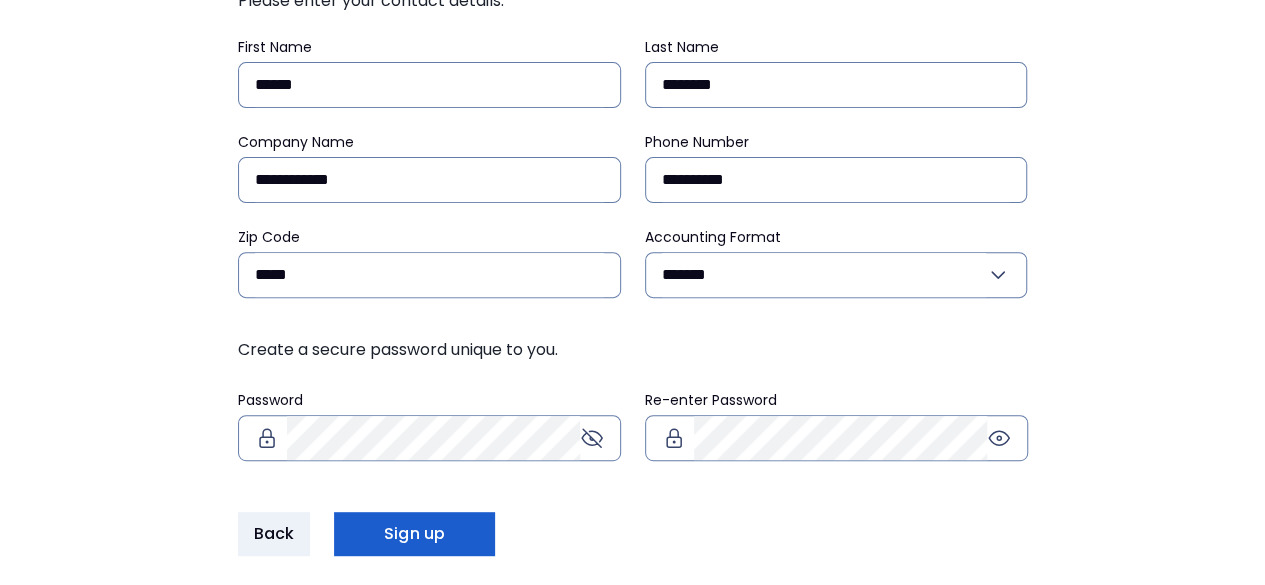 click on "Sign up" at bounding box center (414, 534) 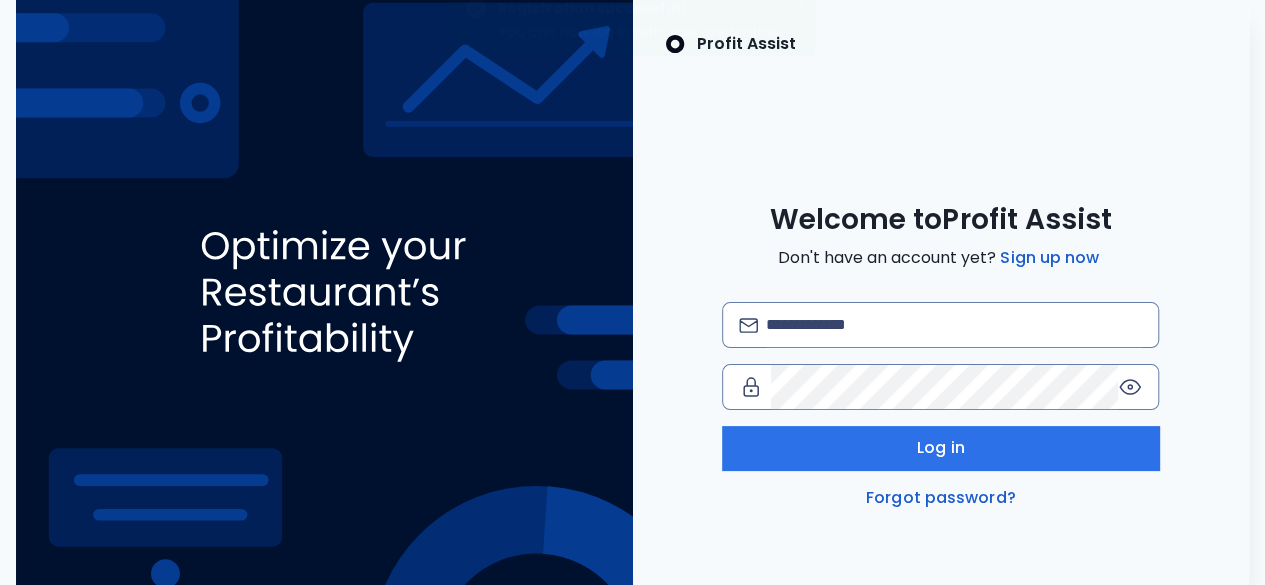 scroll, scrollTop: 0, scrollLeft: 0, axis: both 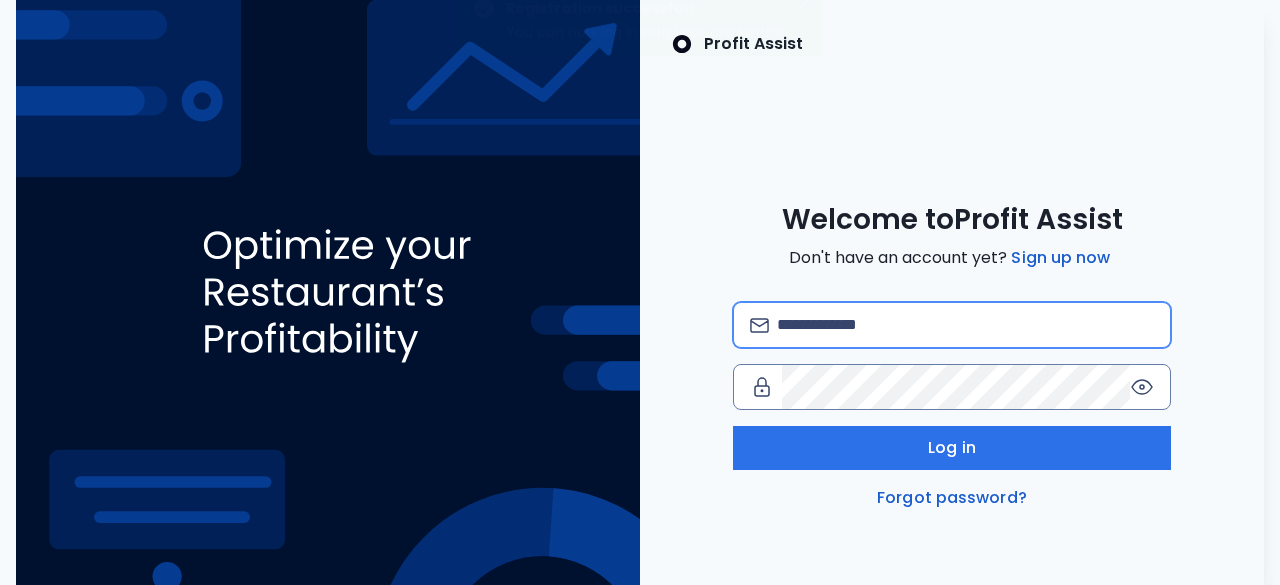 type on "**********" 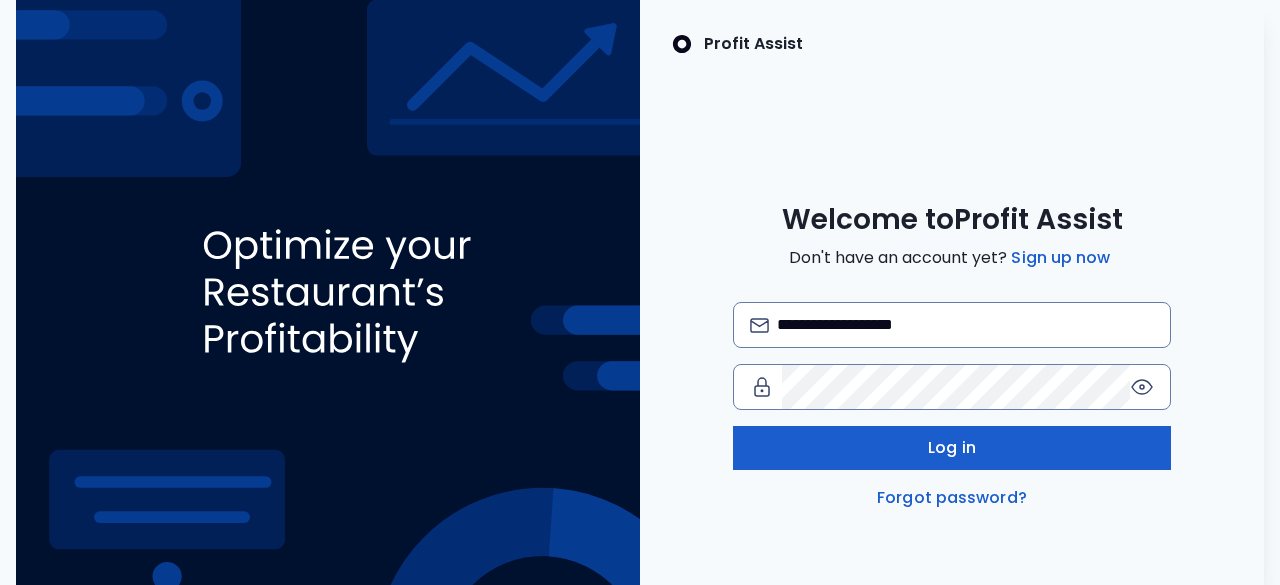 click on "Log in" at bounding box center [951, 448] 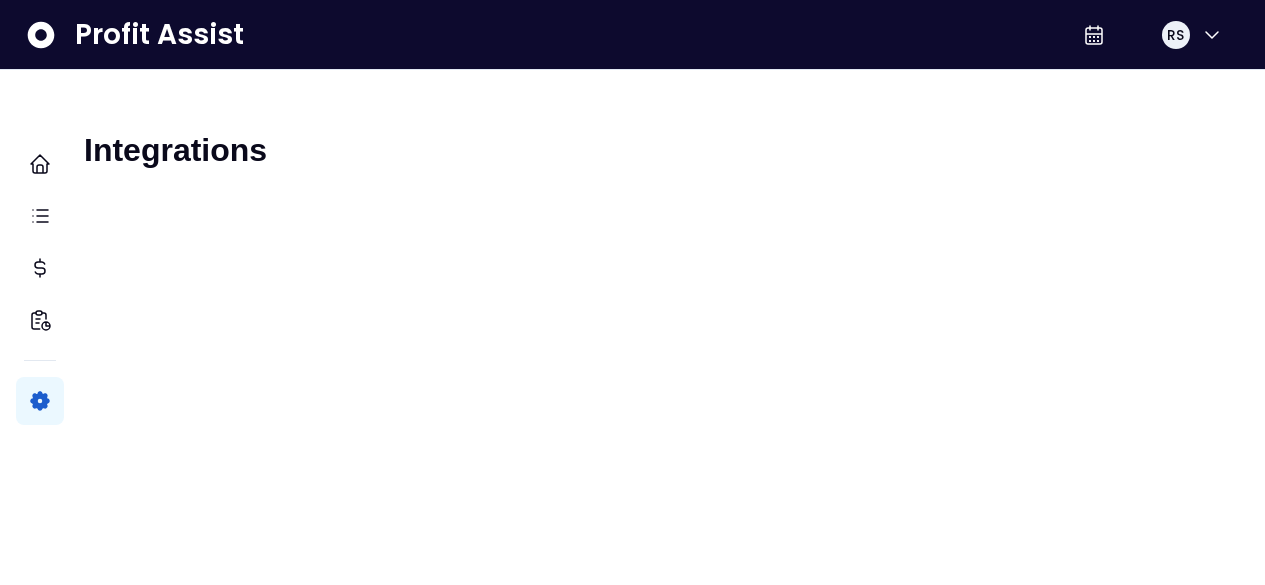 scroll, scrollTop: 0, scrollLeft: 0, axis: both 